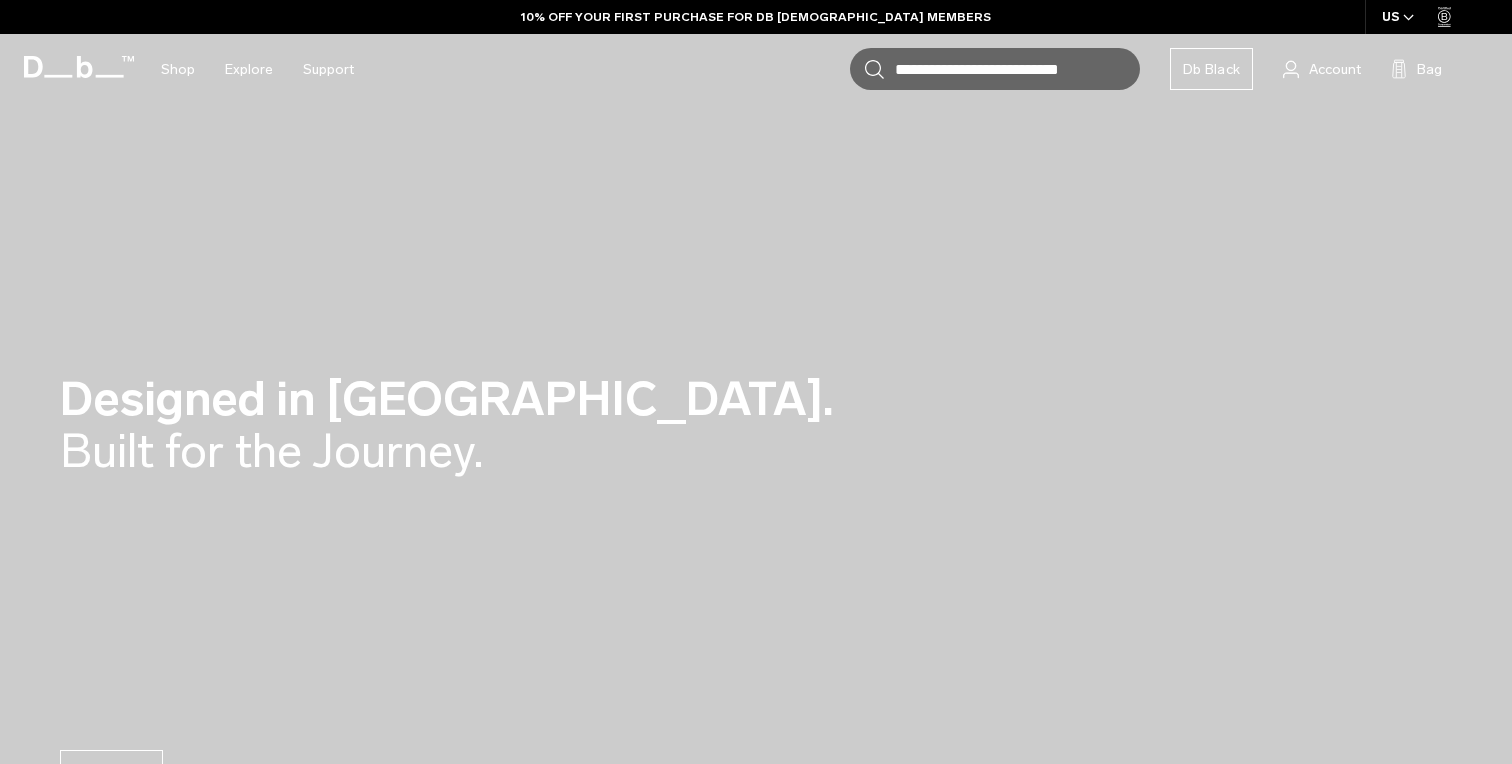 scroll, scrollTop: 0, scrollLeft: 0, axis: both 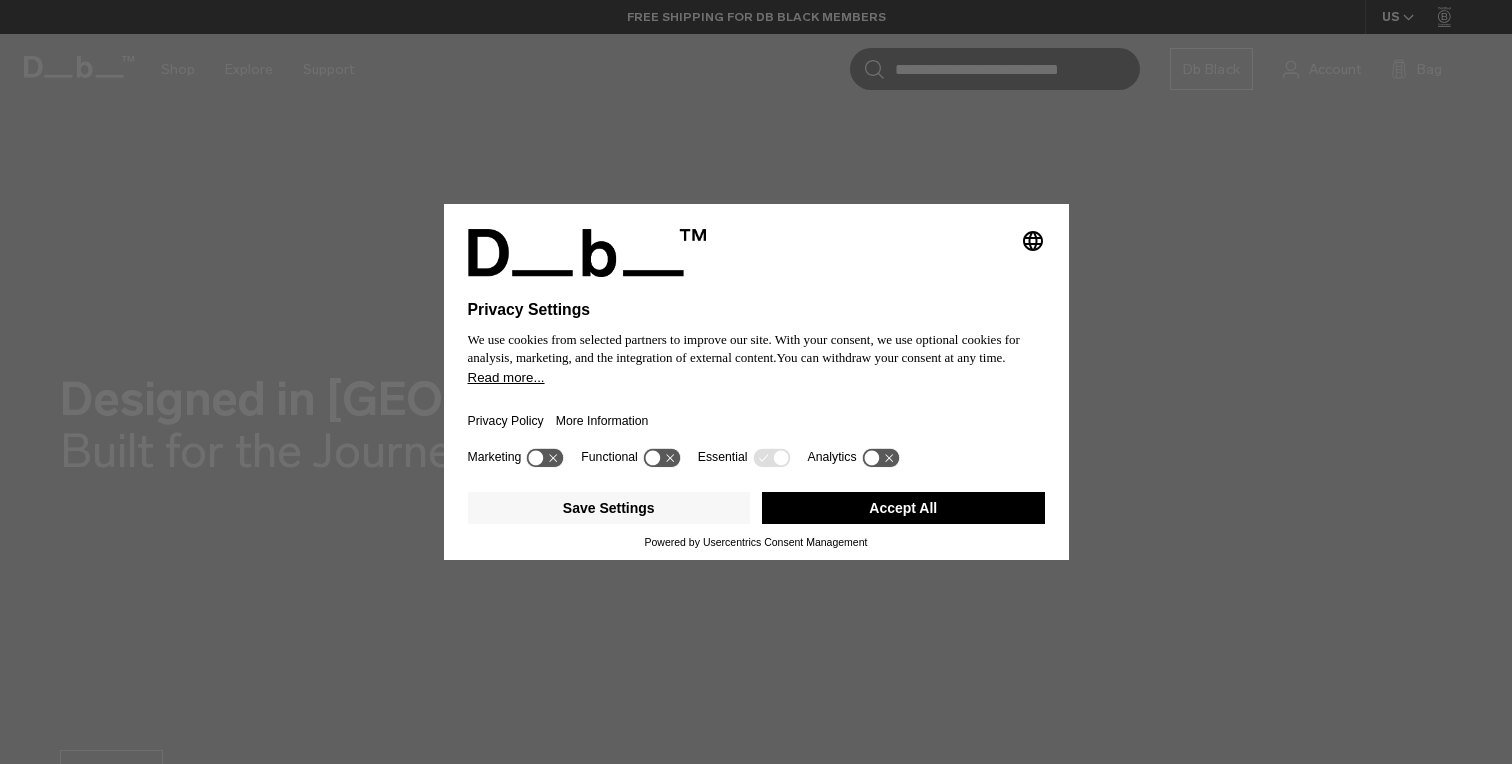 click on "Accept All" at bounding box center [903, 508] 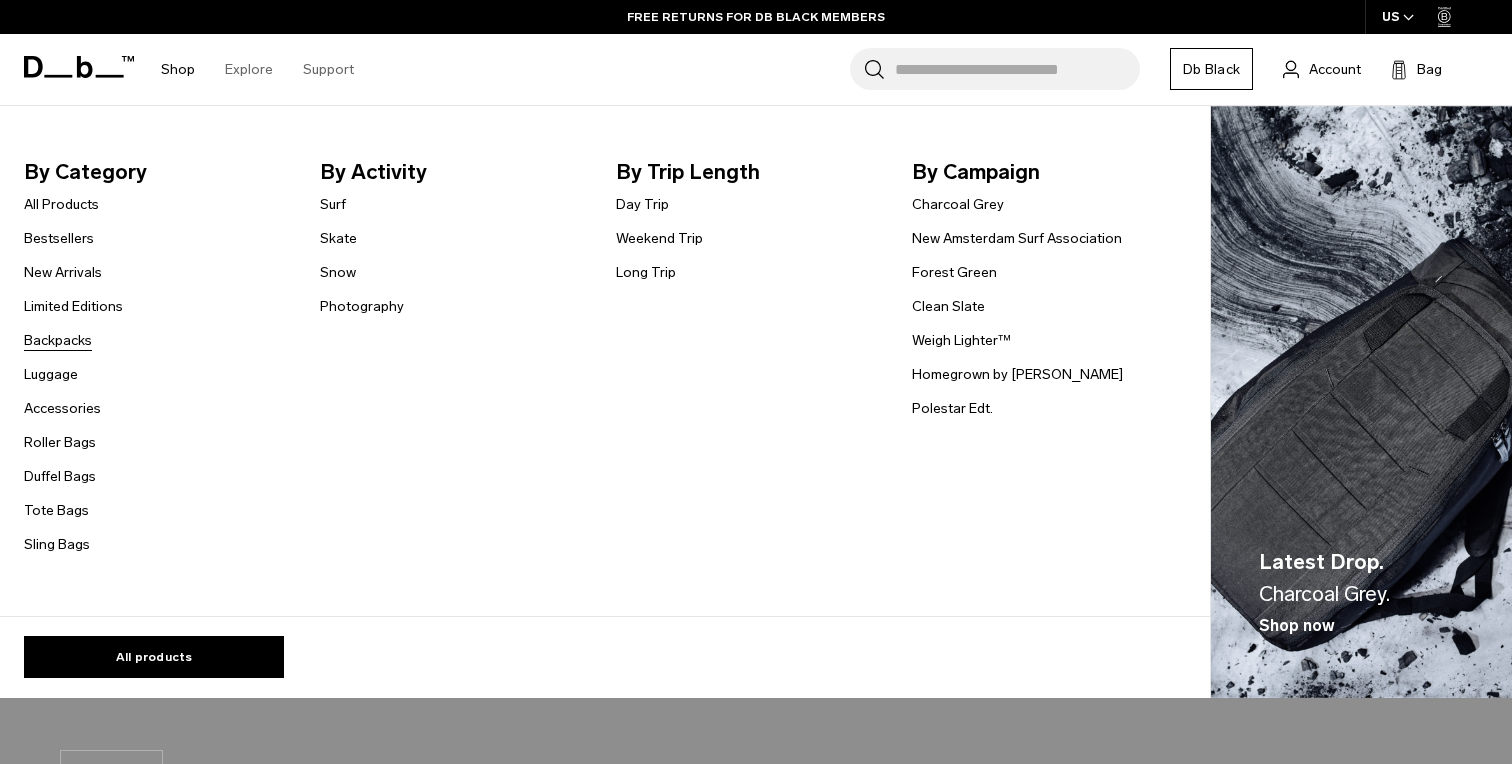 click on "Backpacks" at bounding box center [58, 340] 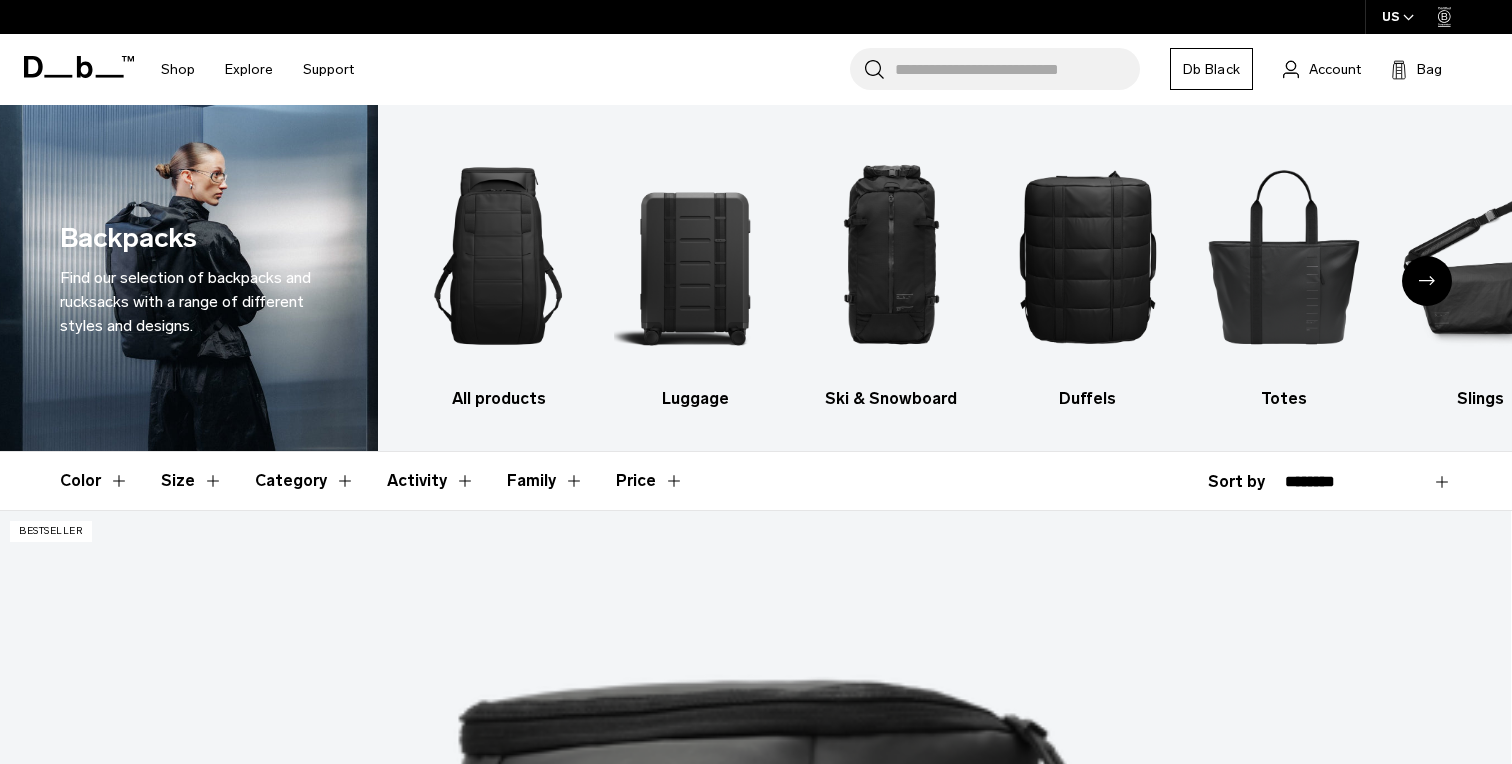 scroll, scrollTop: 0, scrollLeft: 0, axis: both 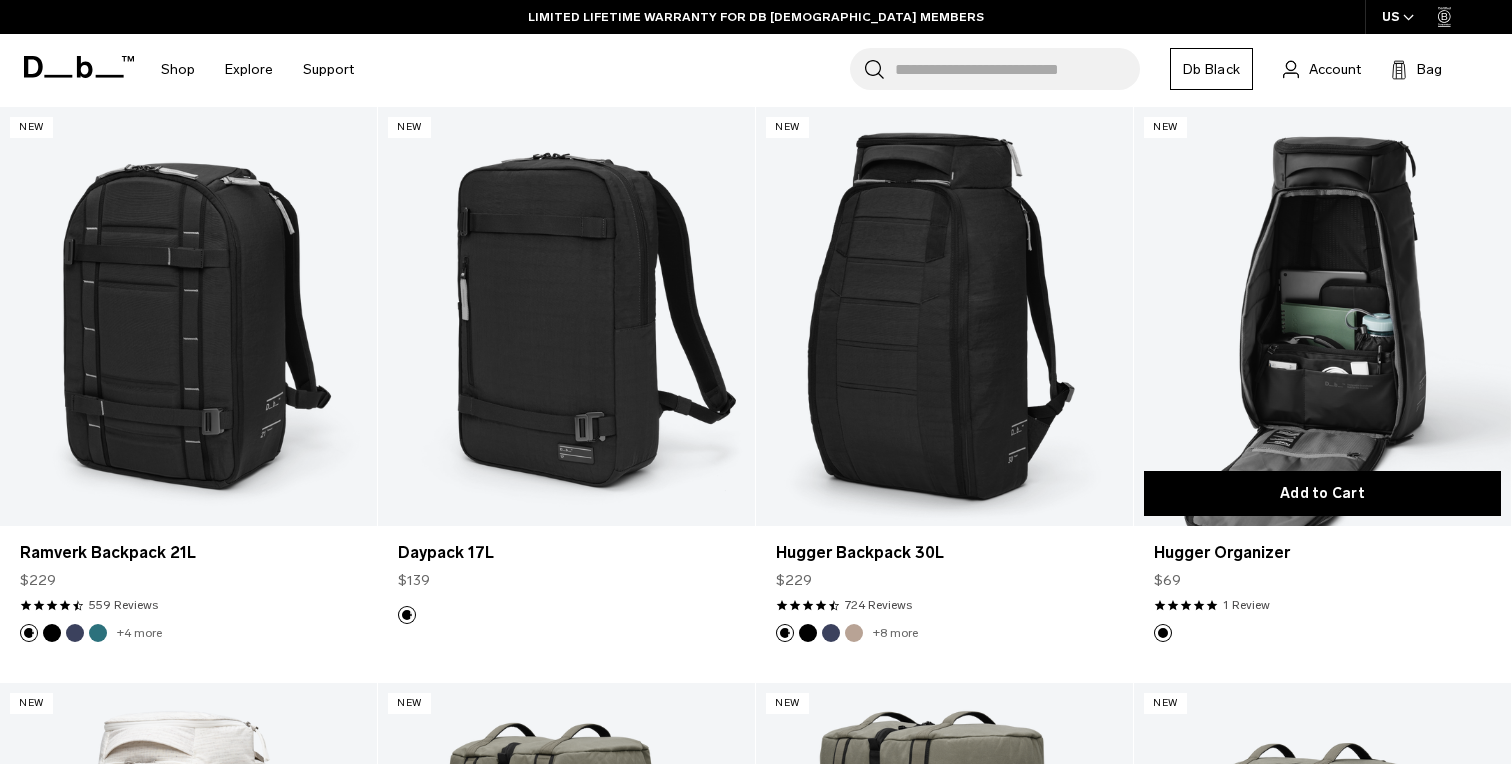 click on "Add to Cart" at bounding box center (1322, 493) 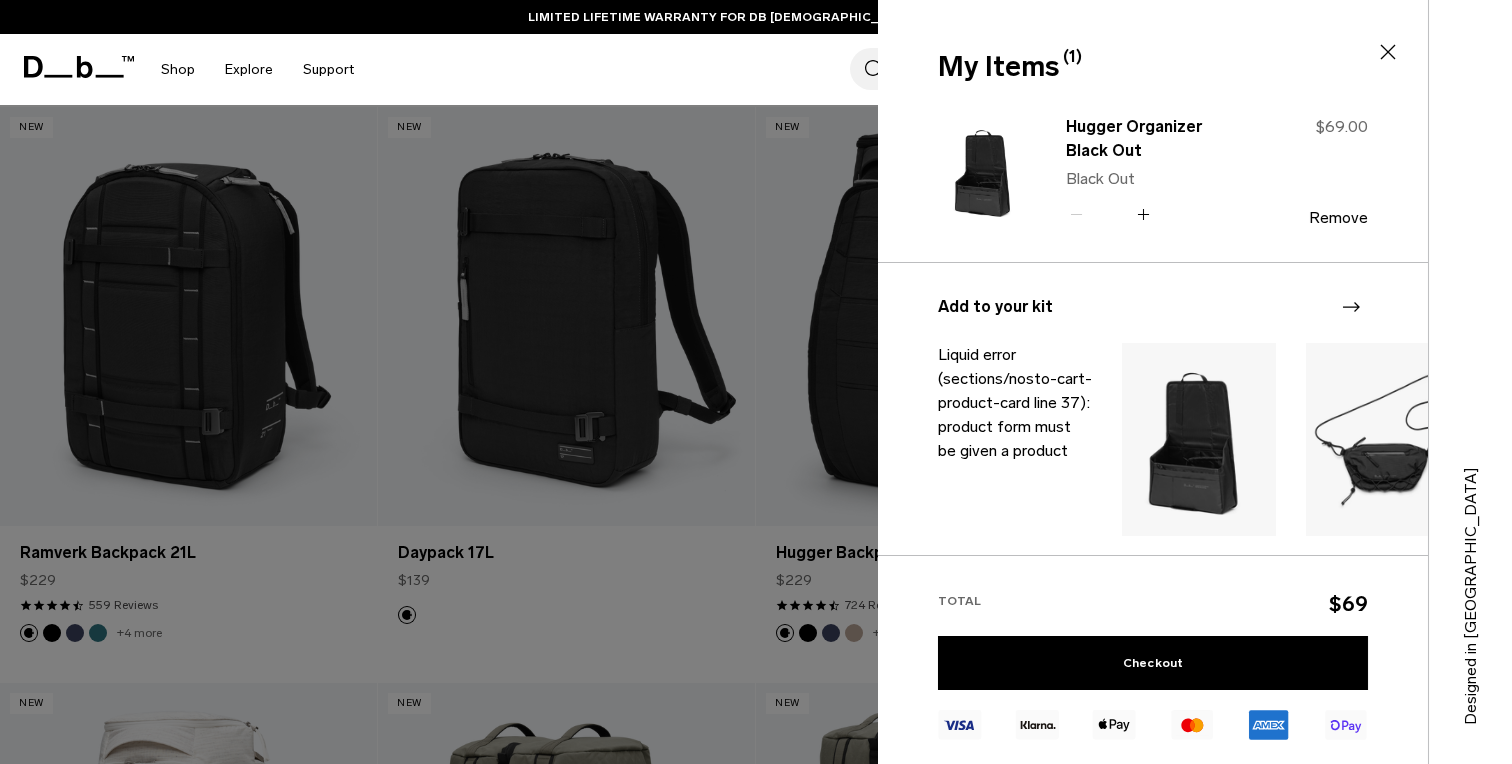 click 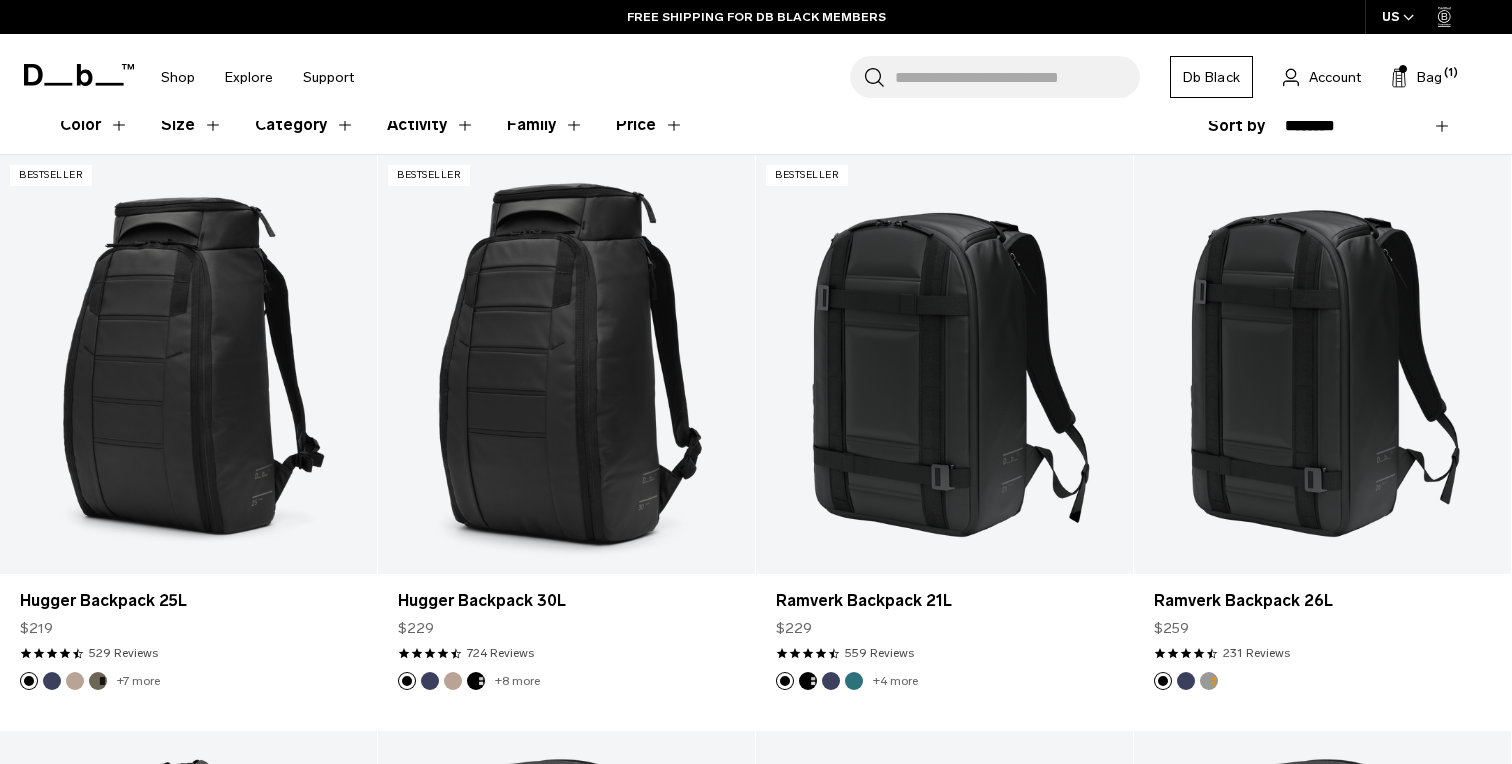 scroll, scrollTop: 379, scrollLeft: 0, axis: vertical 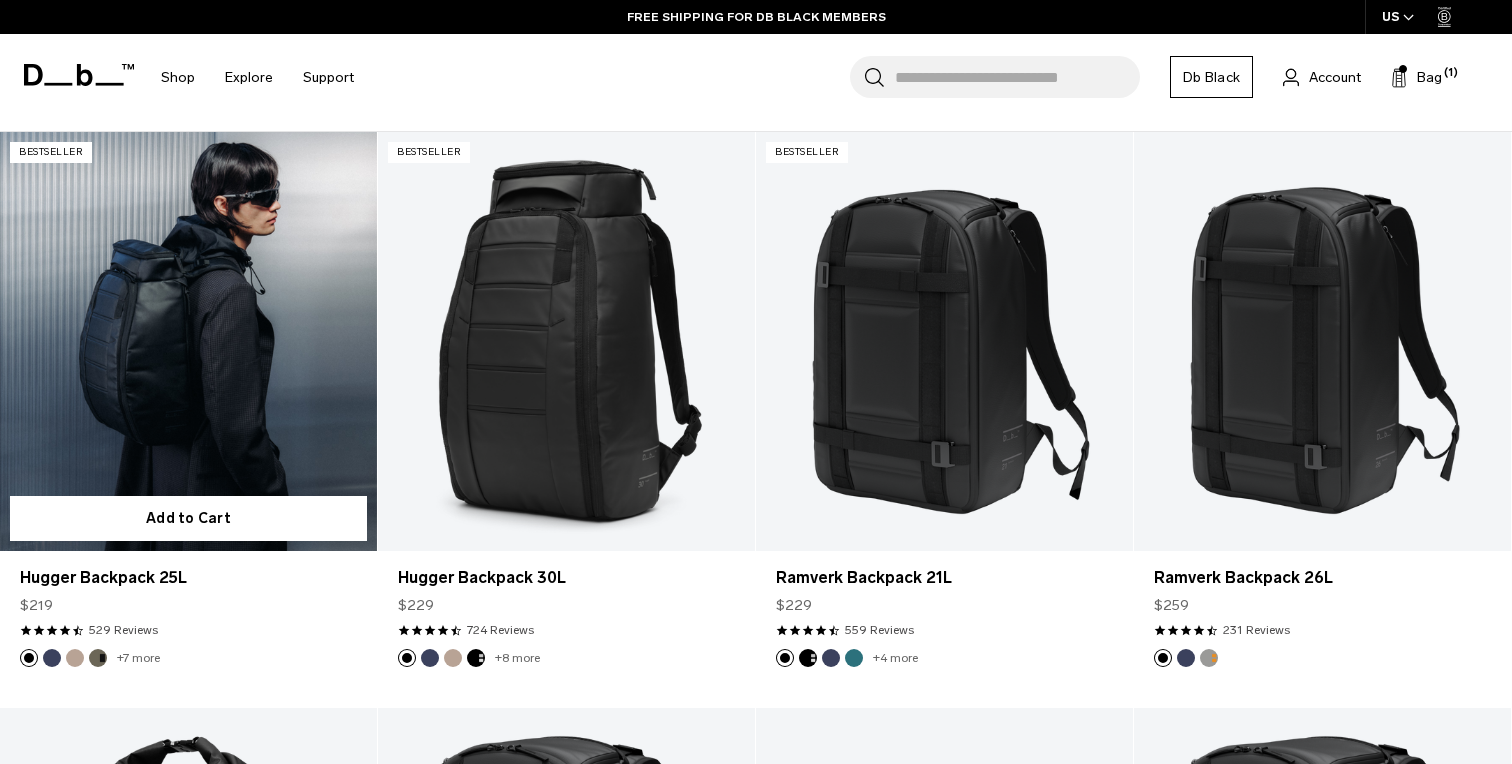 click at bounding box center [188, 341] 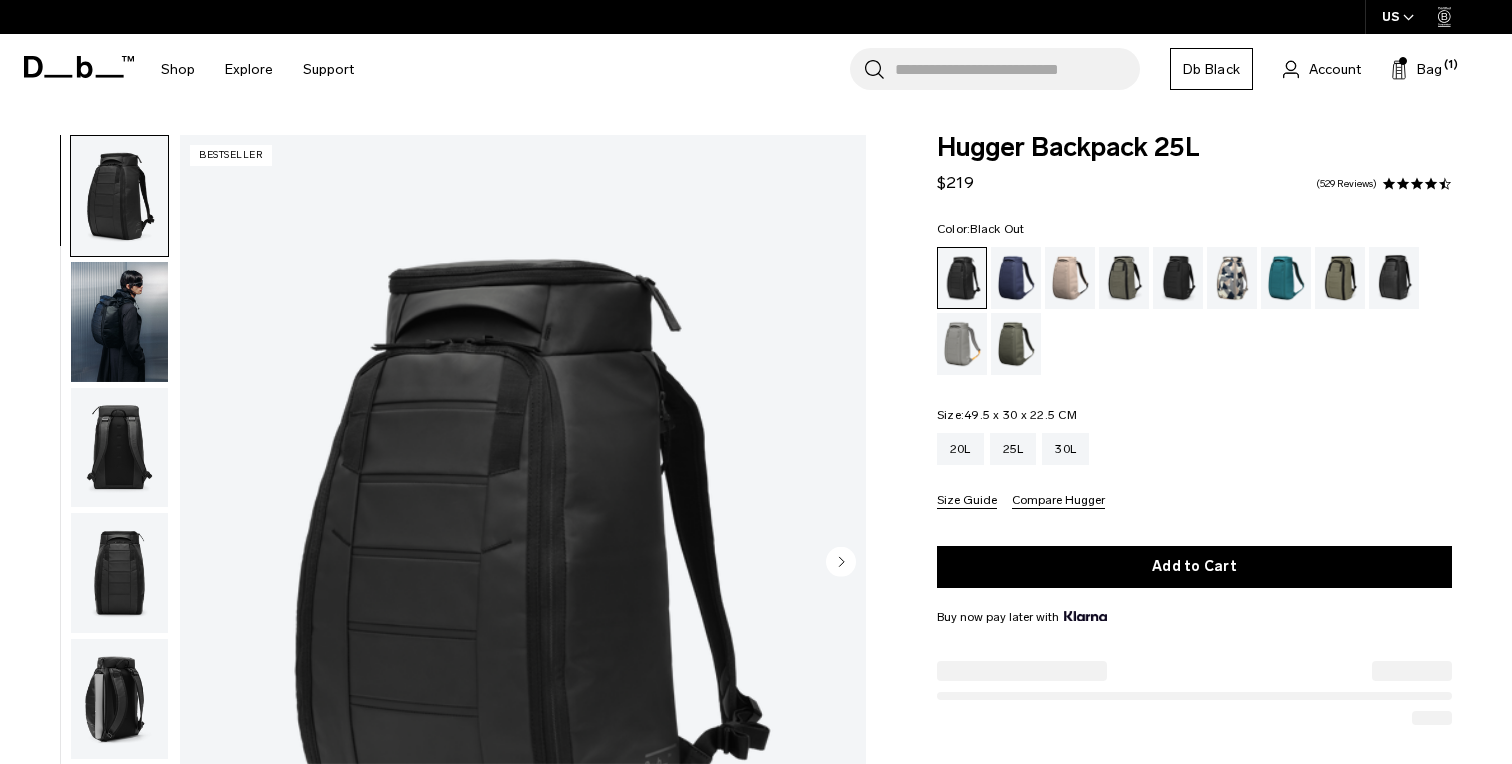 scroll, scrollTop: 0, scrollLeft: 0, axis: both 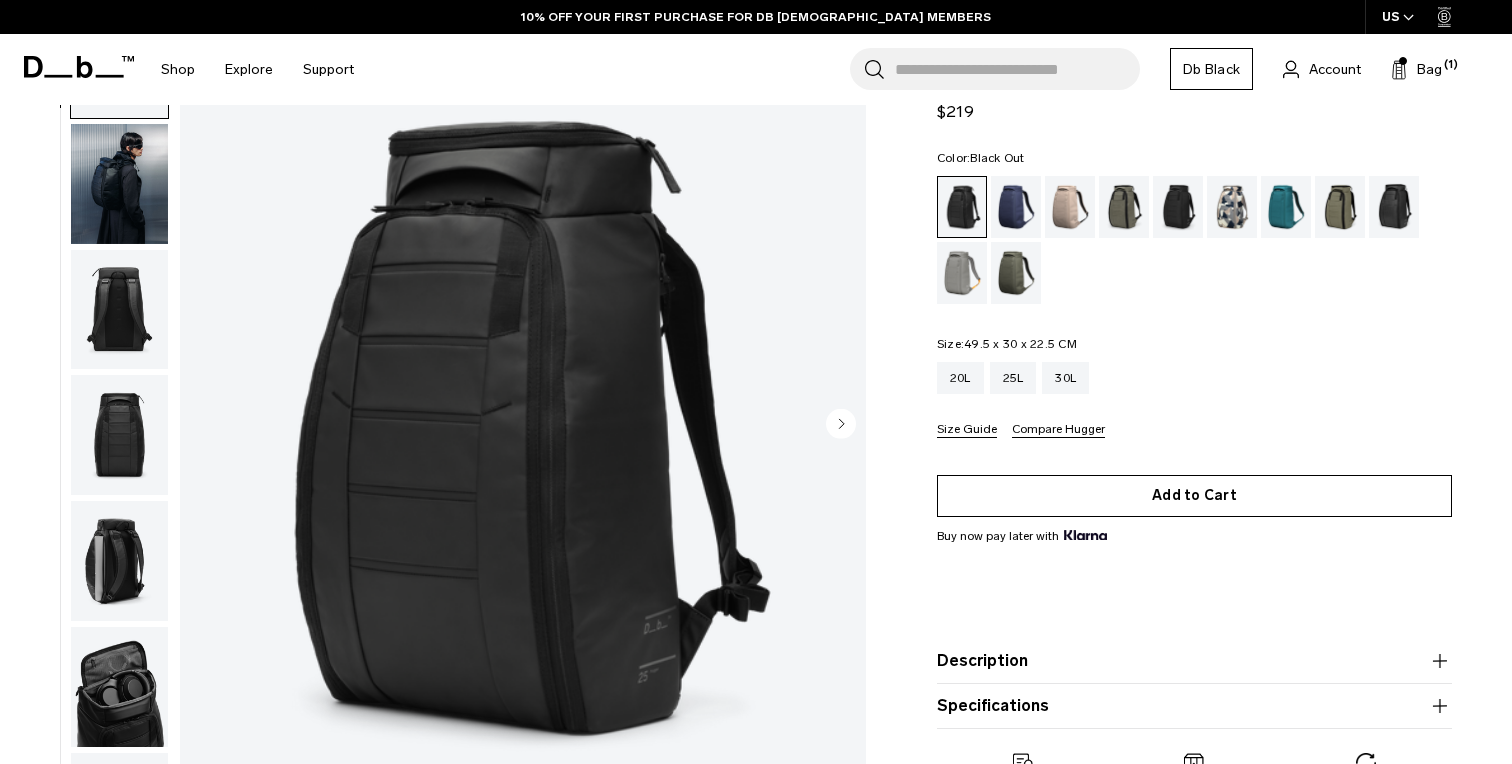 click on "Add to Cart" at bounding box center [1194, 496] 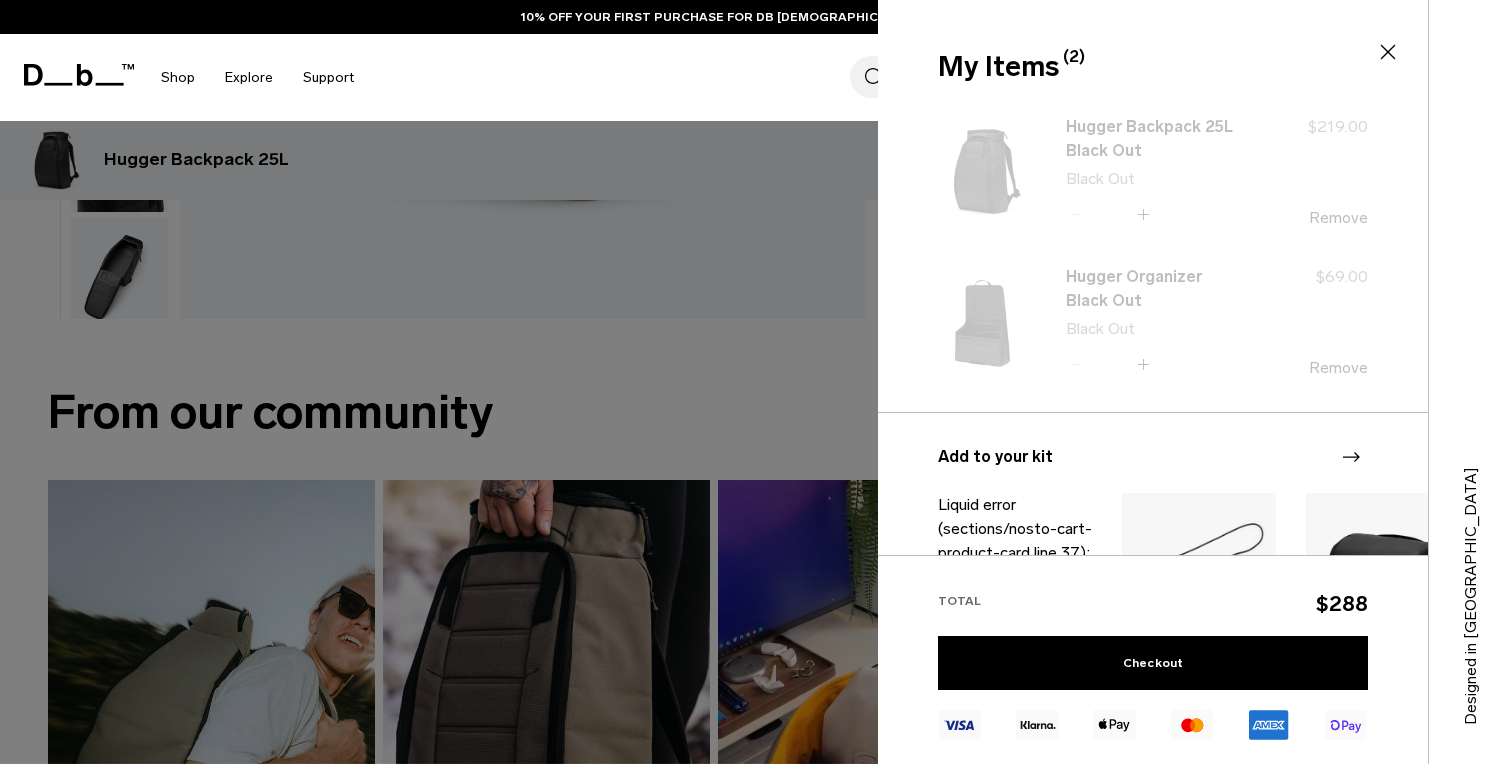 scroll, scrollTop: 704, scrollLeft: 0, axis: vertical 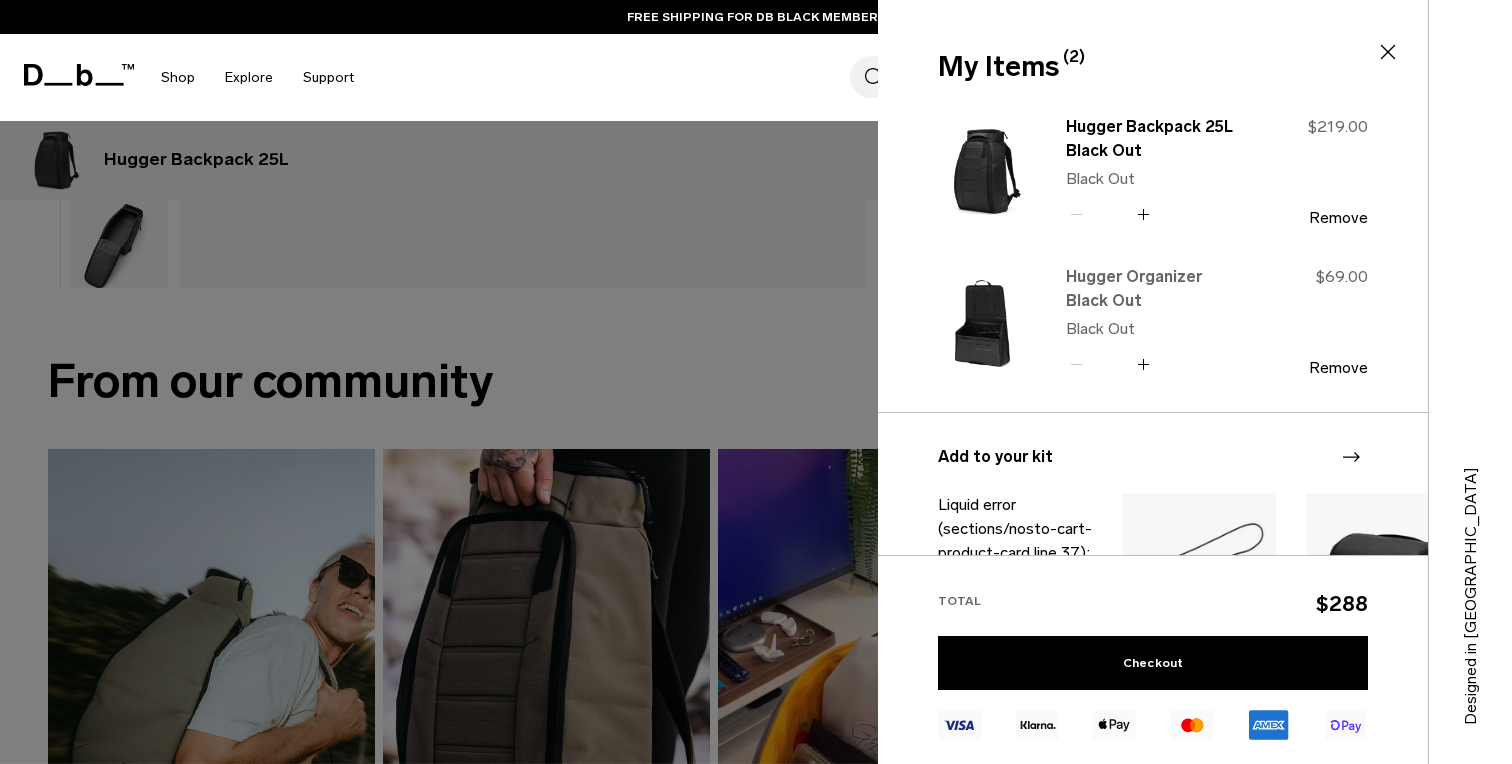 click on "Hugger Organizer Black Out" at bounding box center [1154, 289] 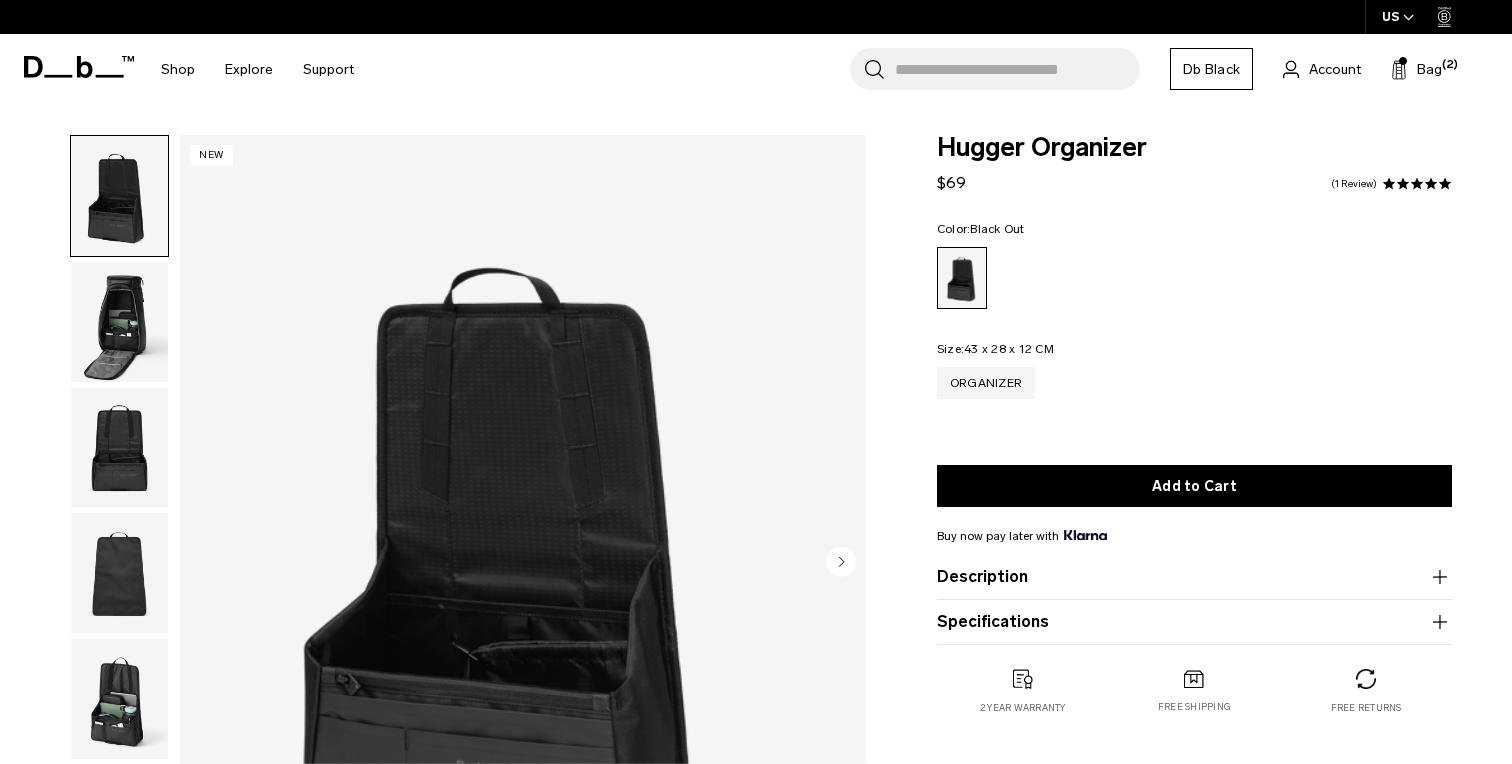 scroll, scrollTop: 0, scrollLeft: 0, axis: both 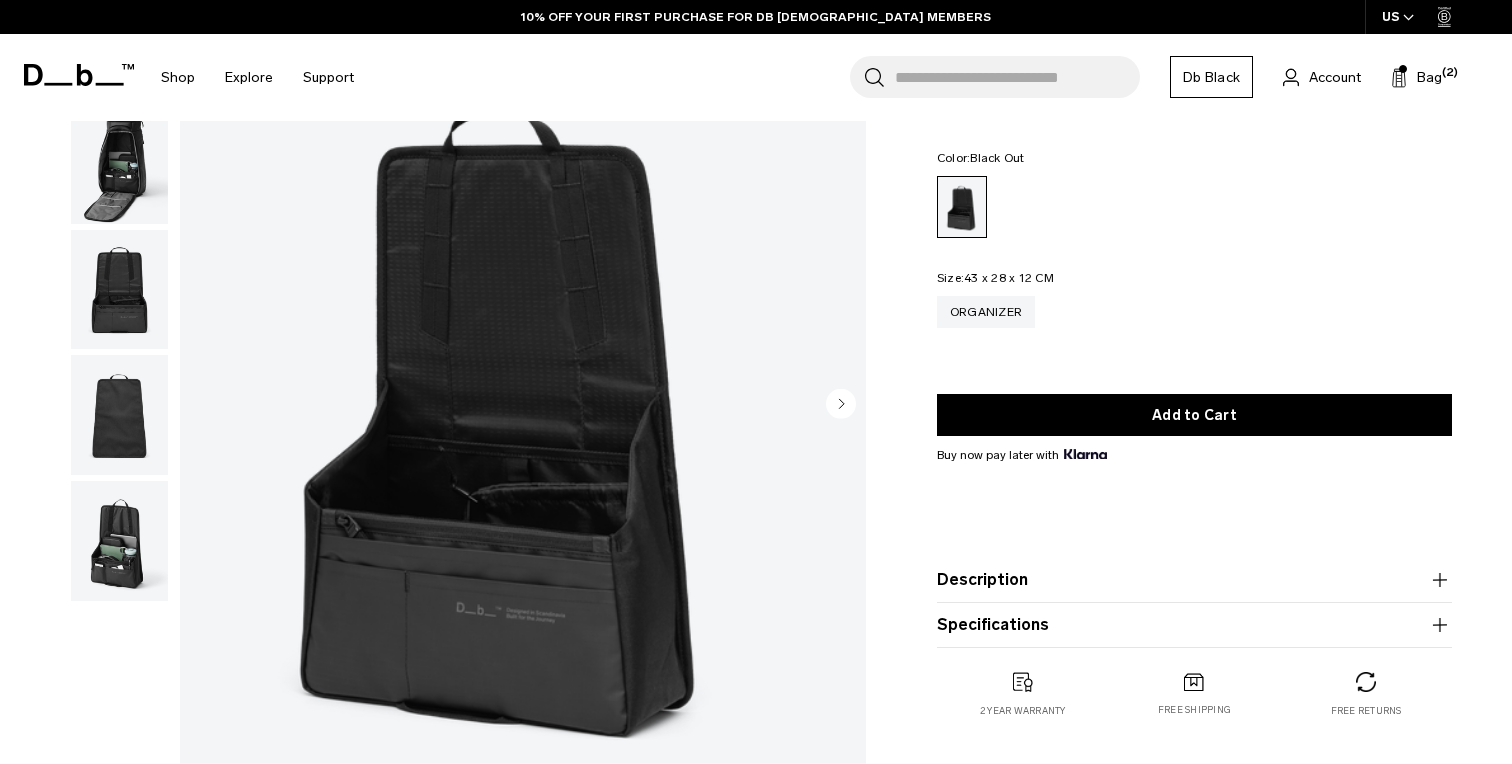 click 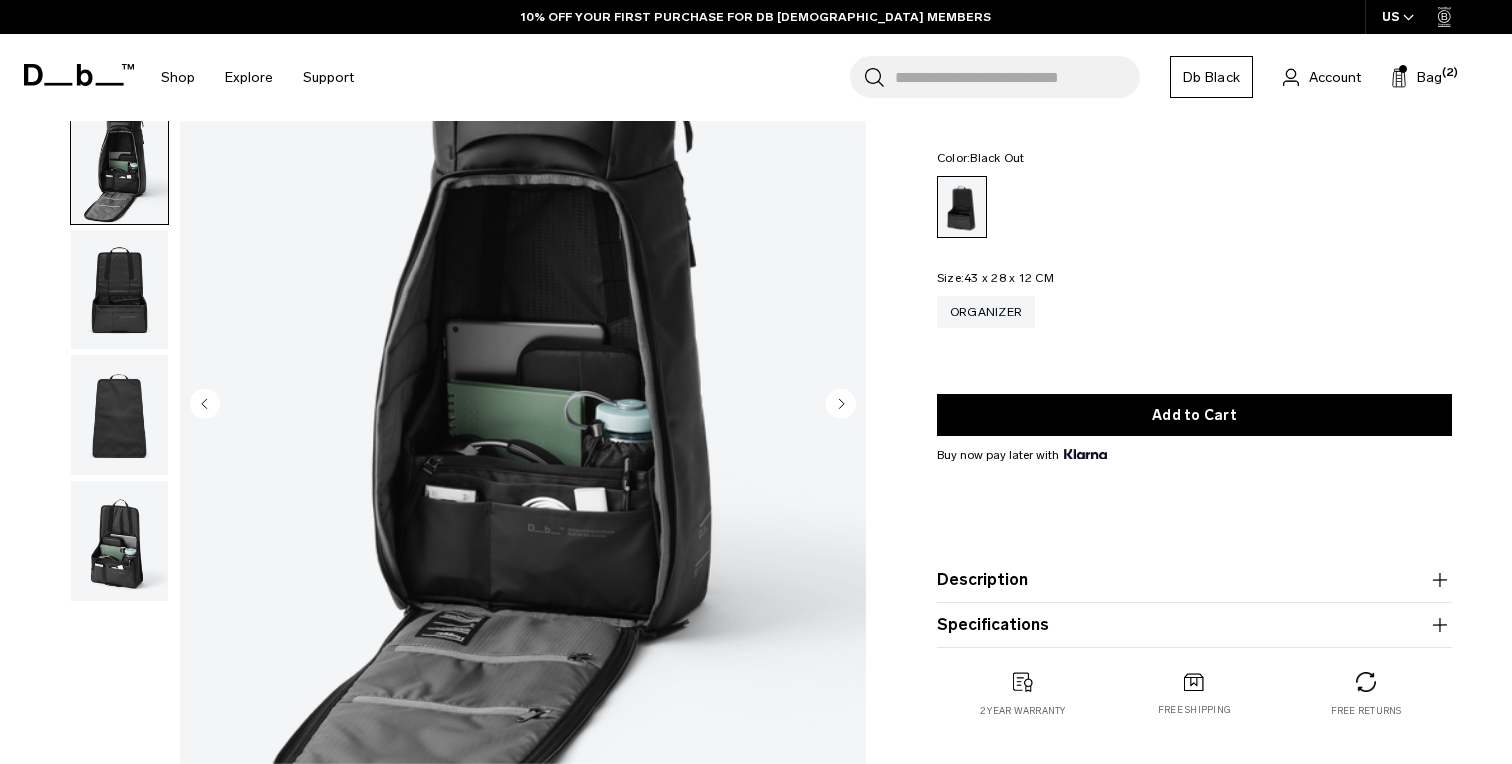 click 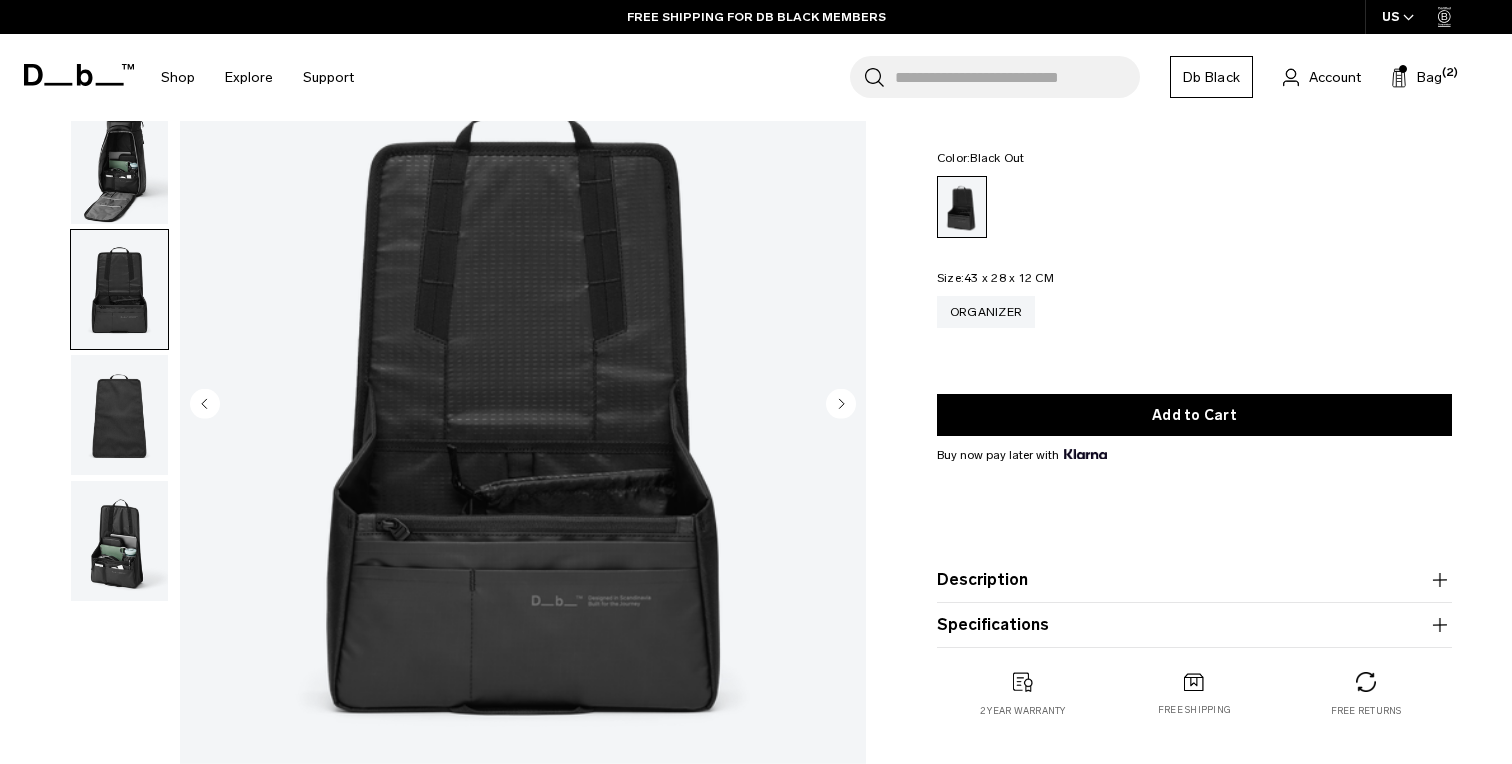 click 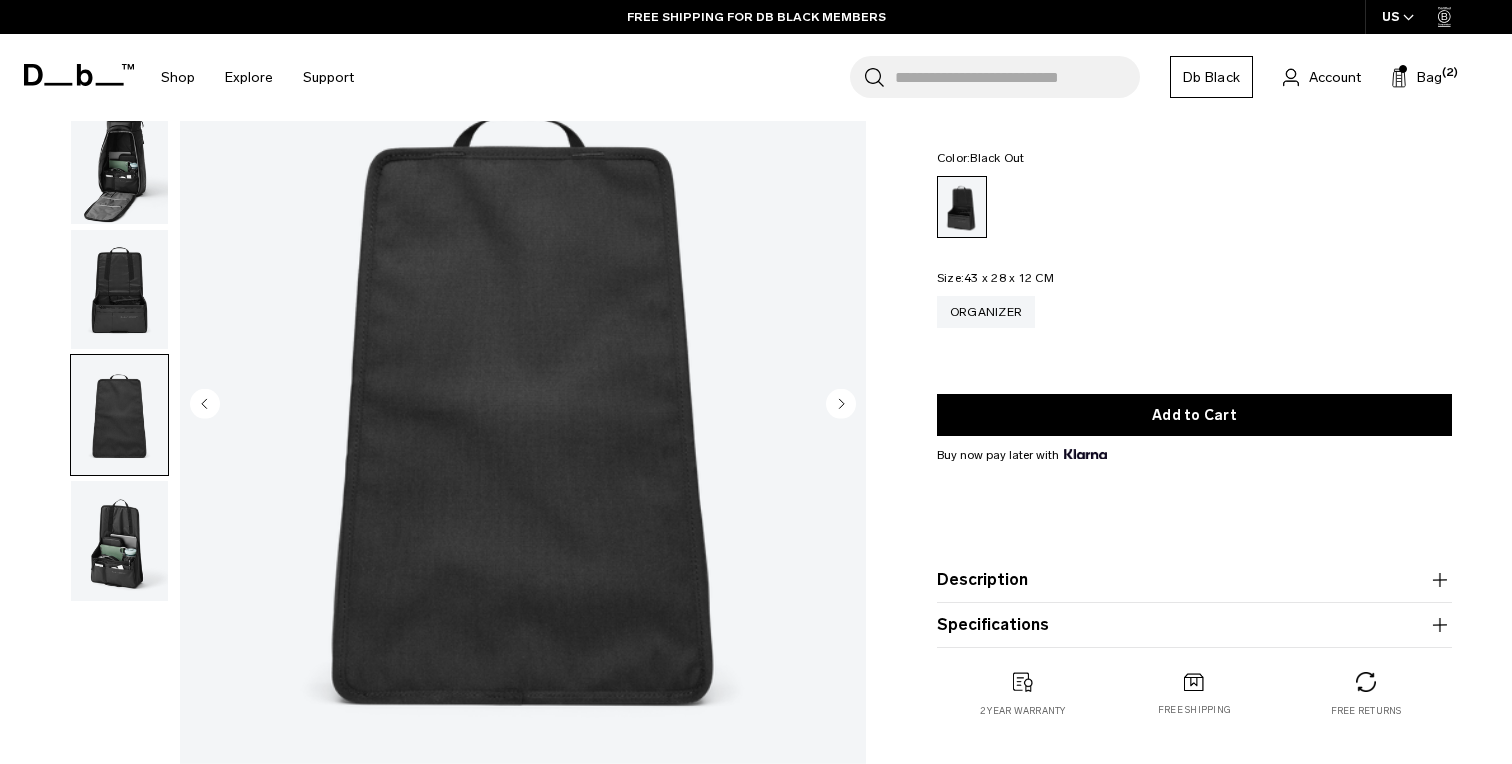 click 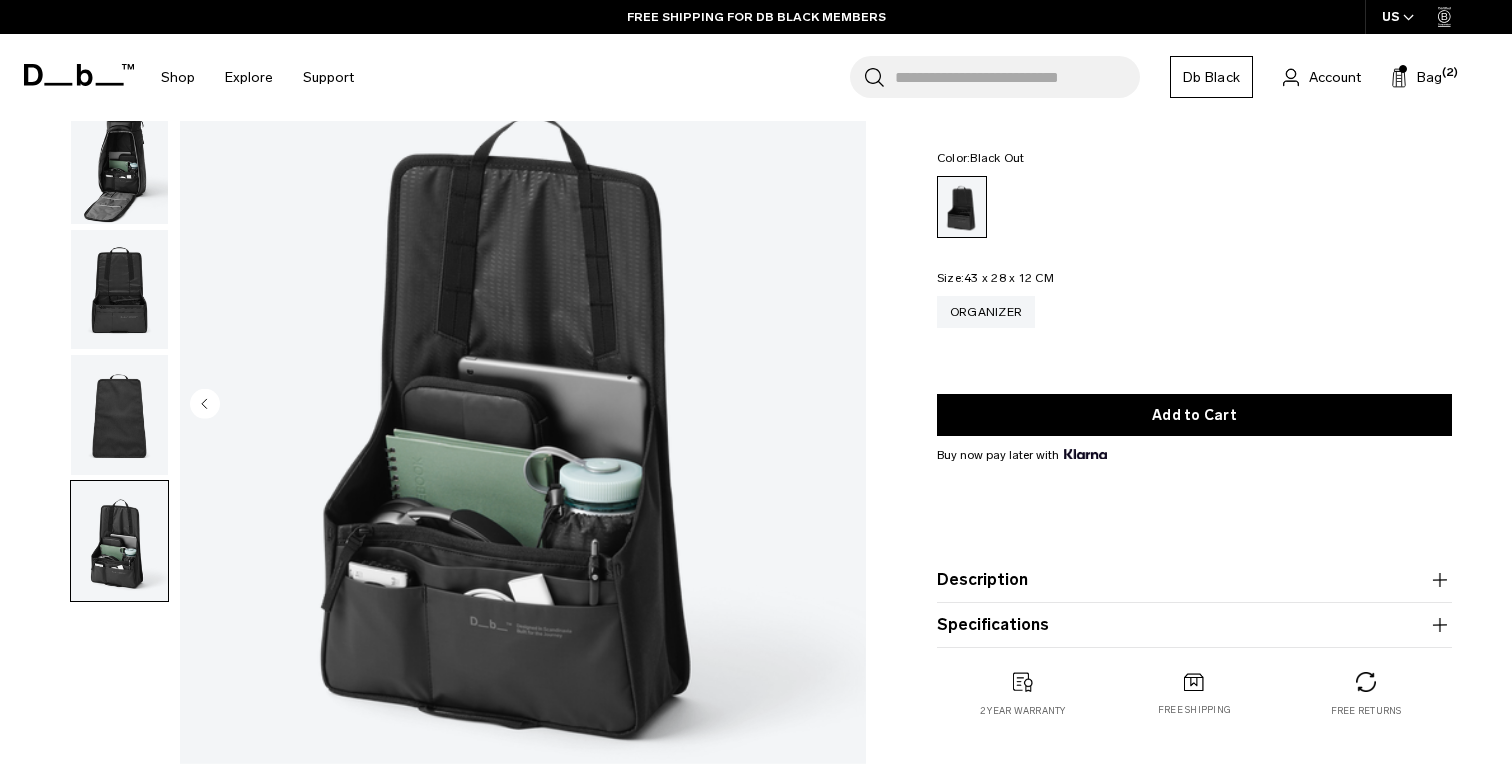 click at bounding box center (523, 405) 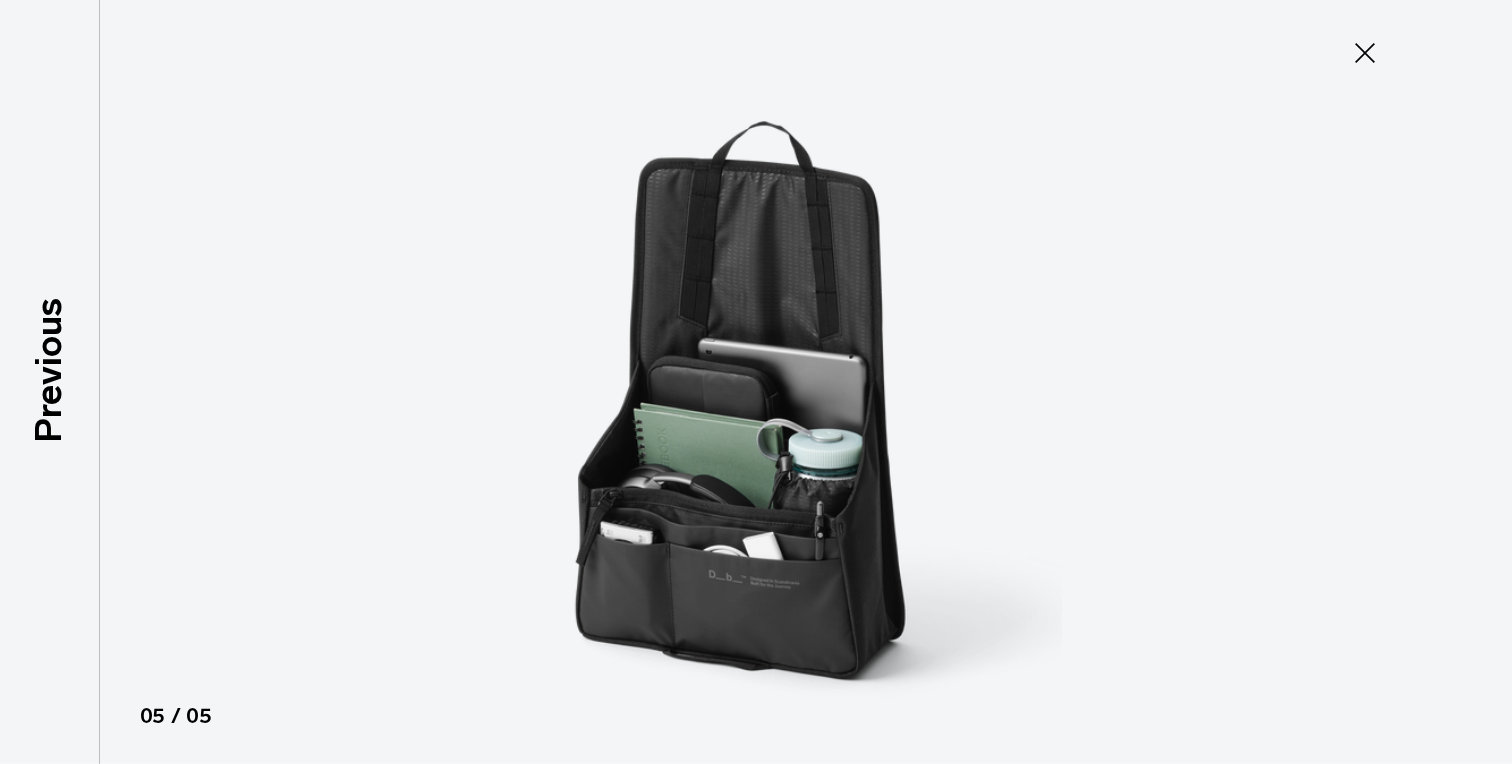 click 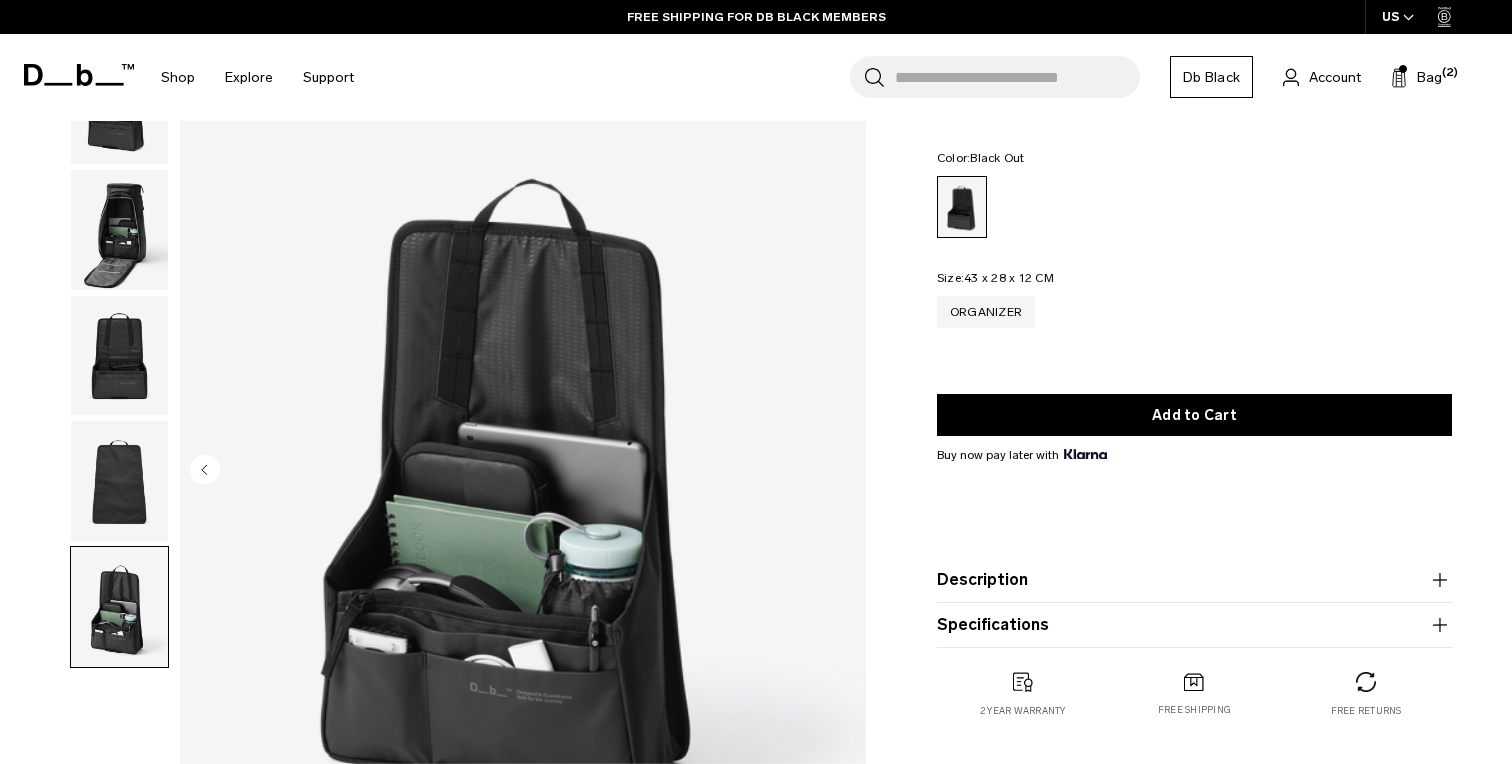 scroll, scrollTop: 0, scrollLeft: 0, axis: both 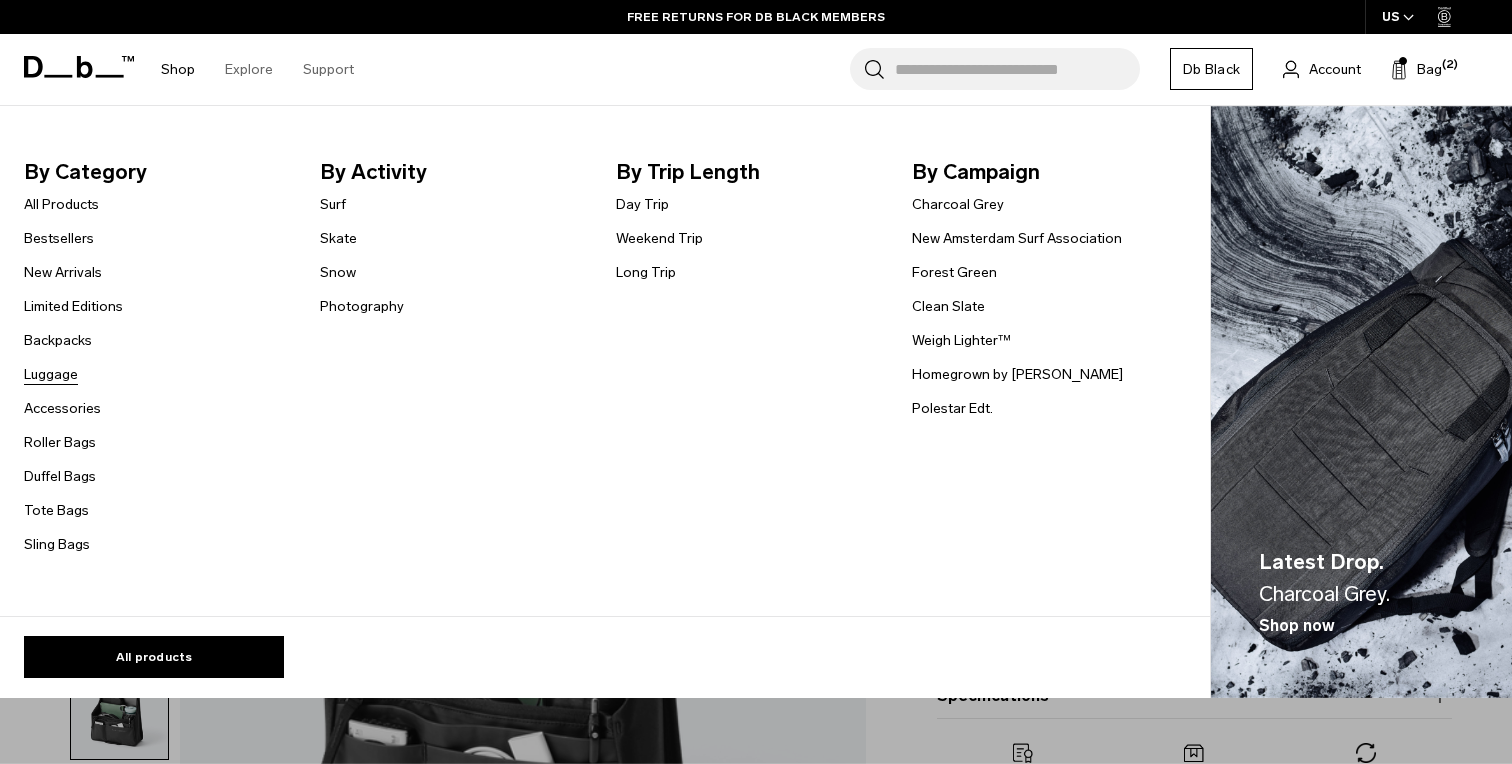 click on "Luggage" at bounding box center [51, 374] 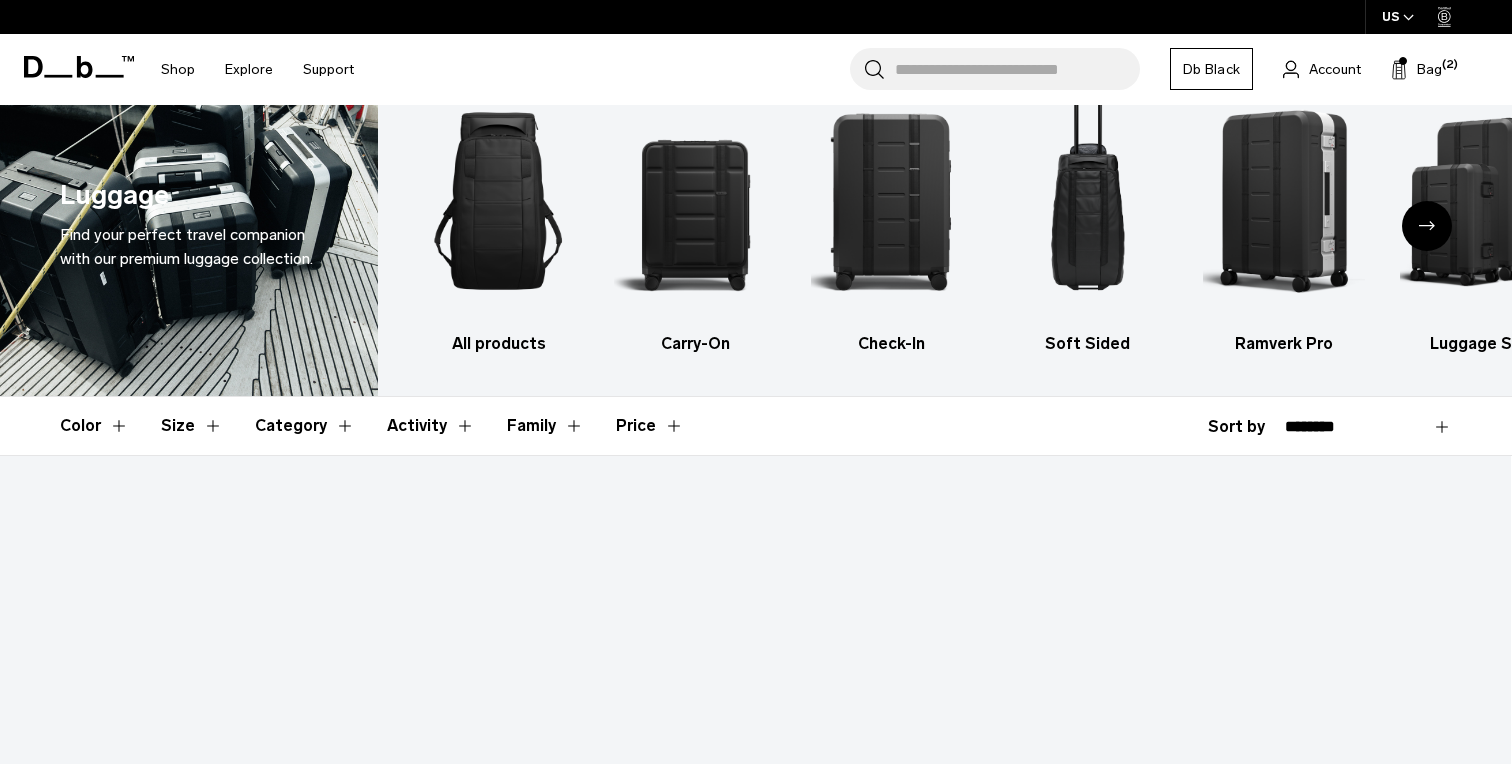 scroll, scrollTop: 0, scrollLeft: 0, axis: both 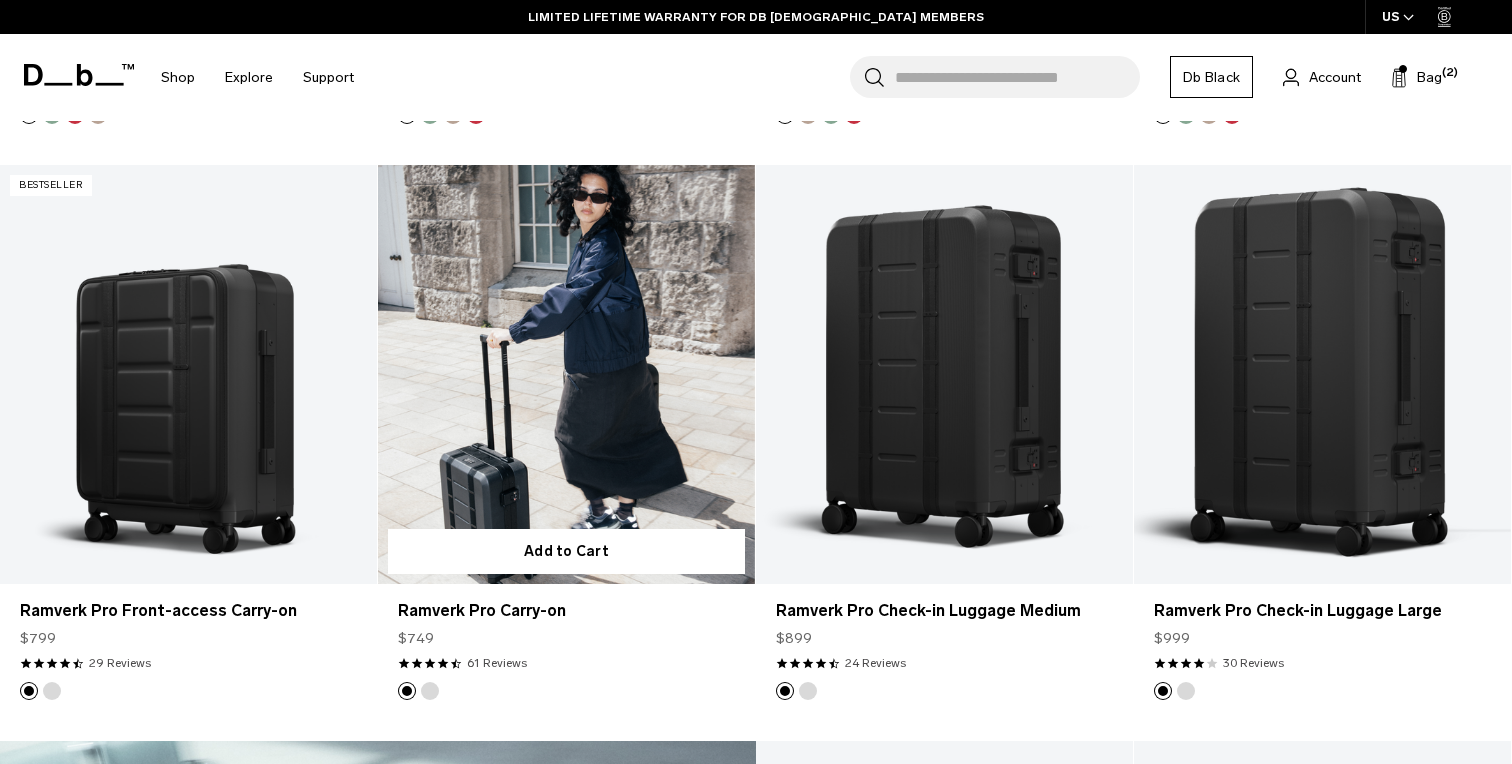 click at bounding box center [566, 374] 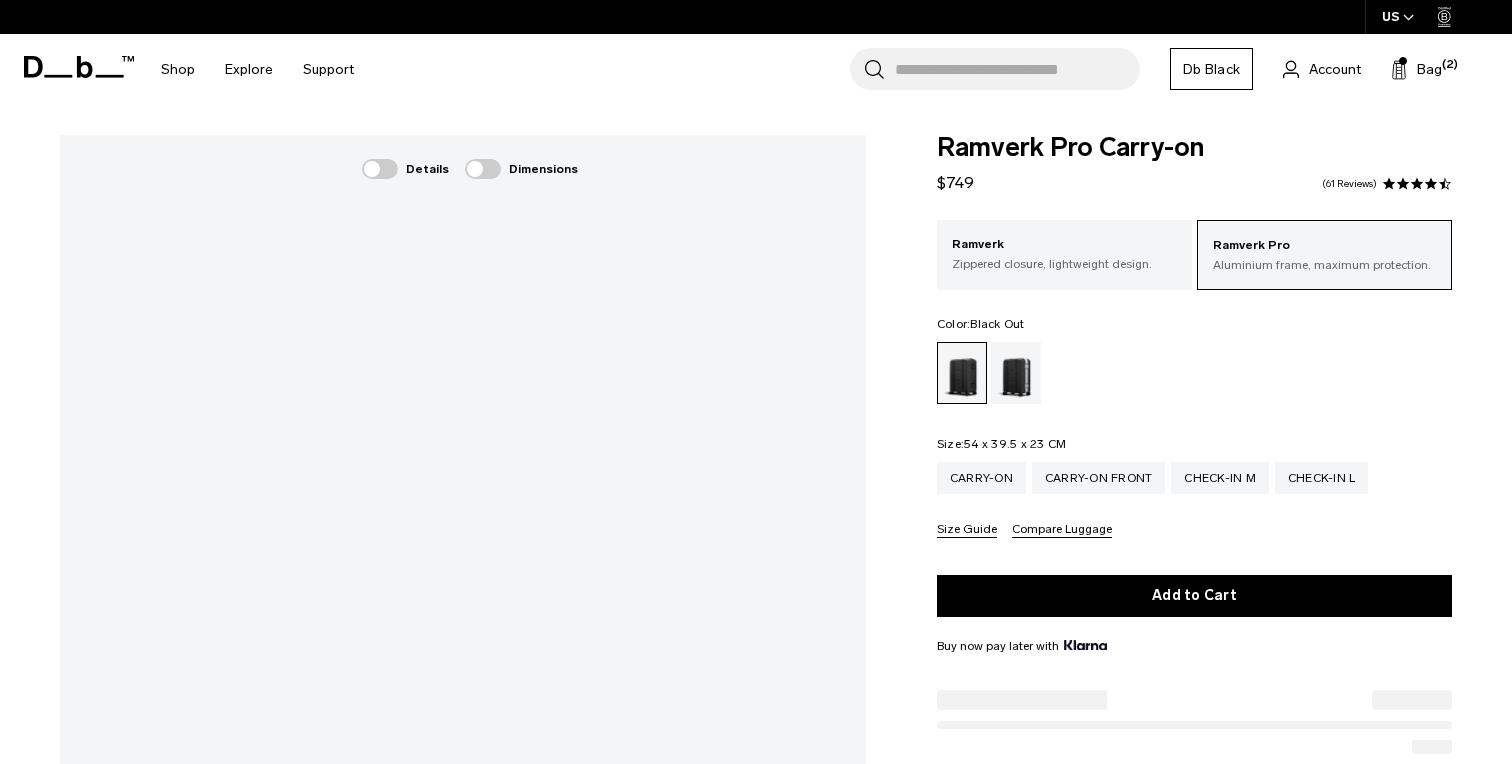 scroll, scrollTop: 0, scrollLeft: 0, axis: both 